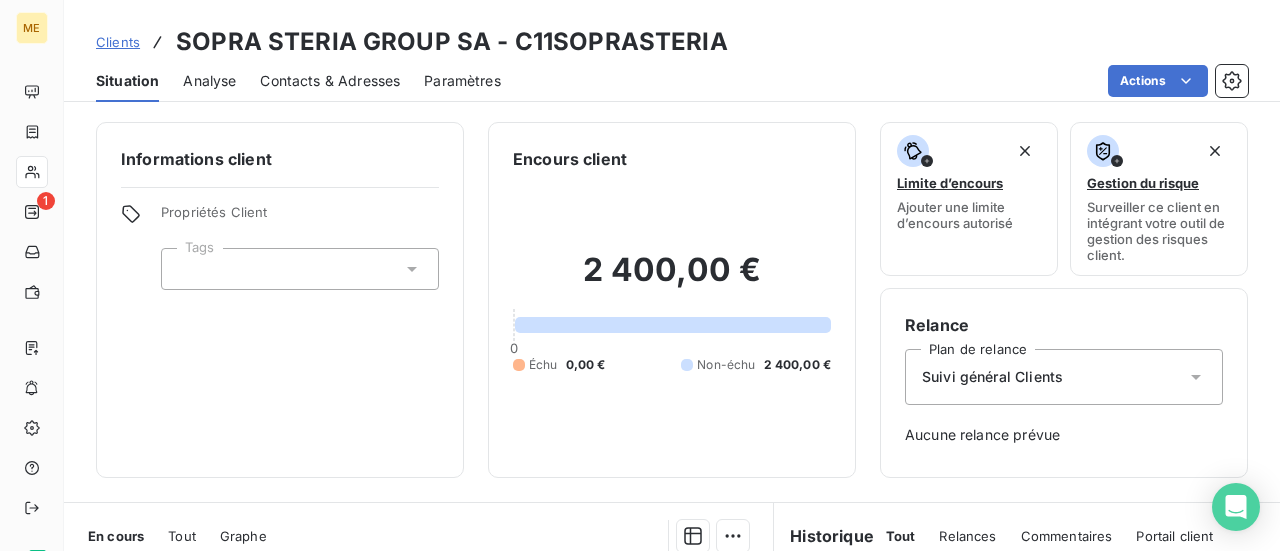 scroll, scrollTop: 0, scrollLeft: 0, axis: both 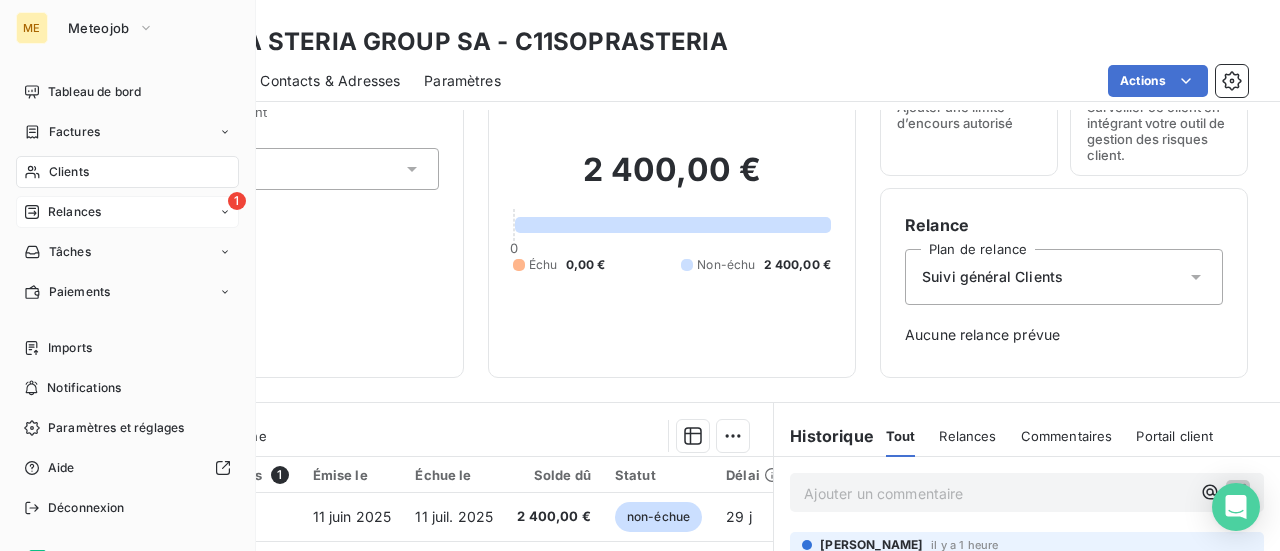 click on "Relances" at bounding box center [74, 212] 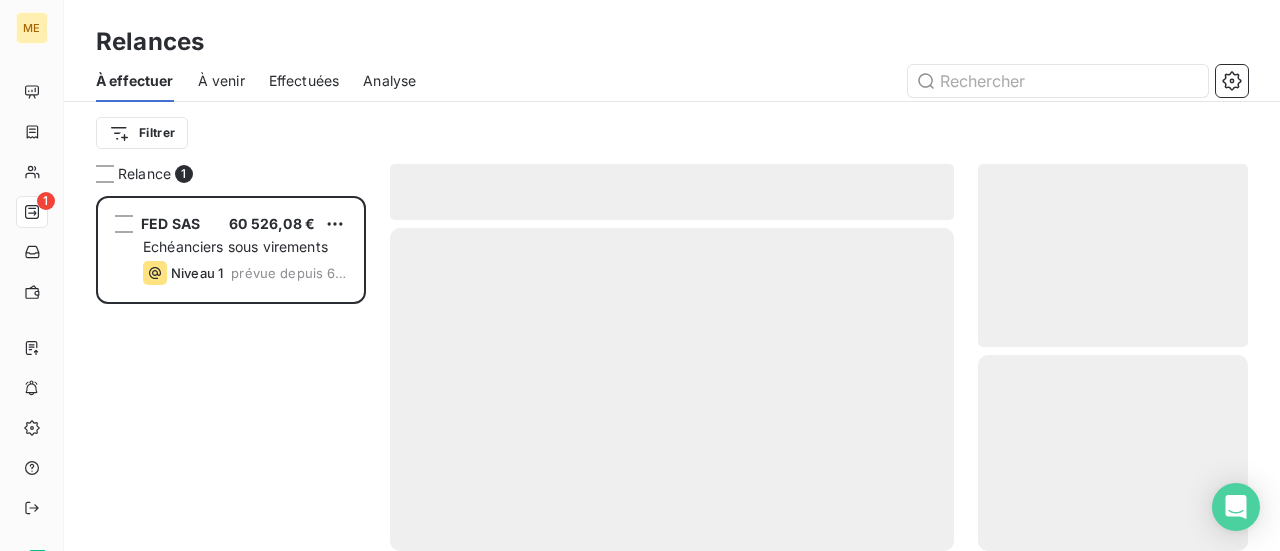 scroll, scrollTop: 16, scrollLeft: 16, axis: both 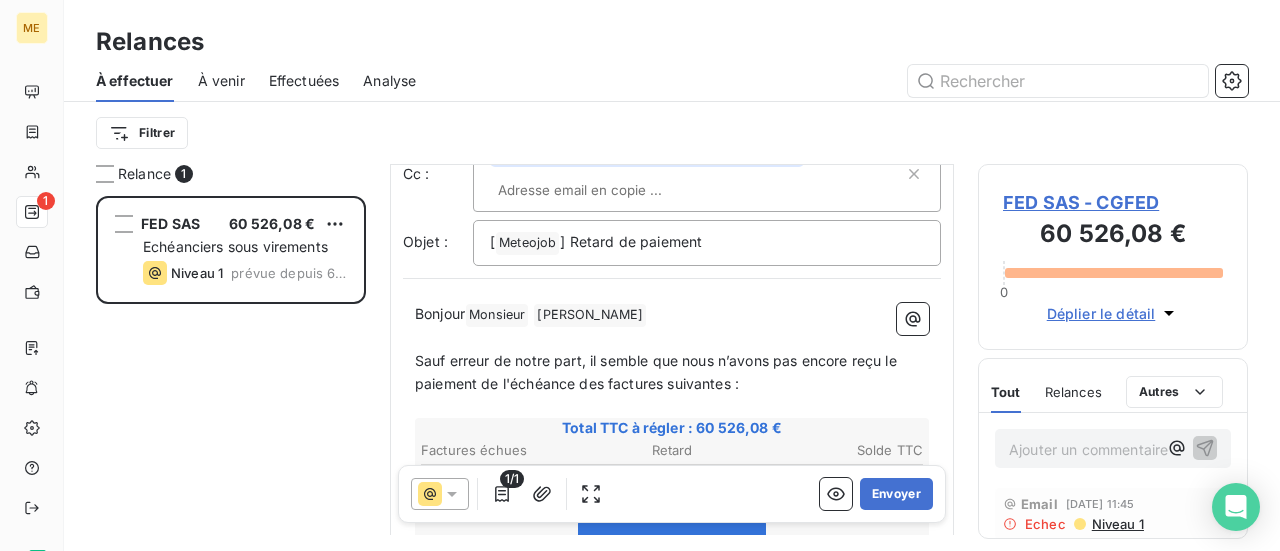 click on "FED SAS - CGFED" at bounding box center [1113, 202] 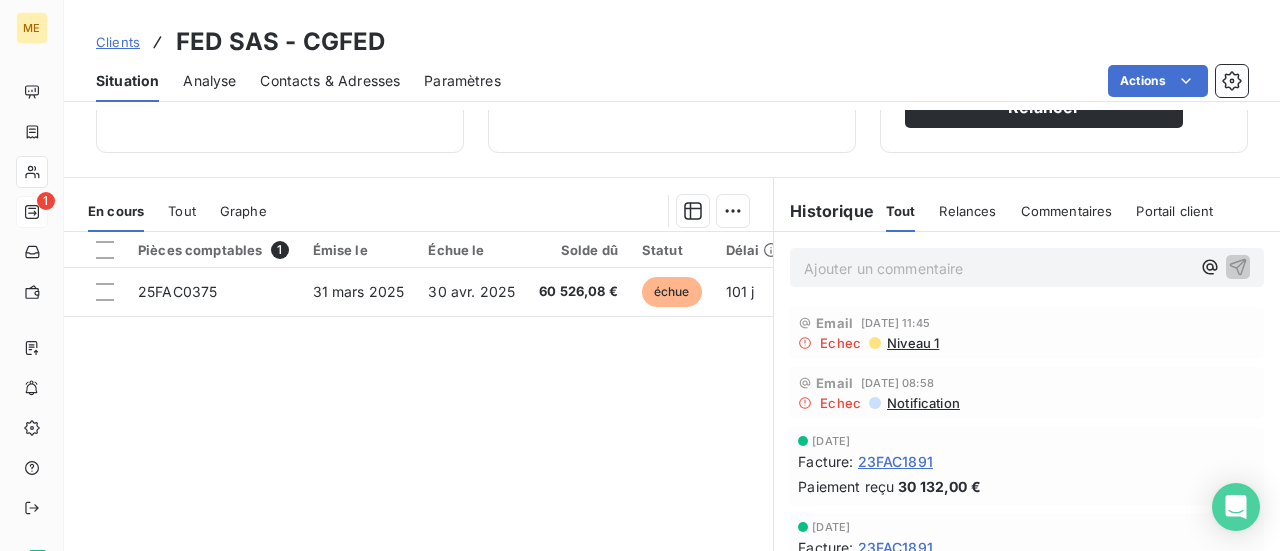 scroll, scrollTop: 400, scrollLeft: 0, axis: vertical 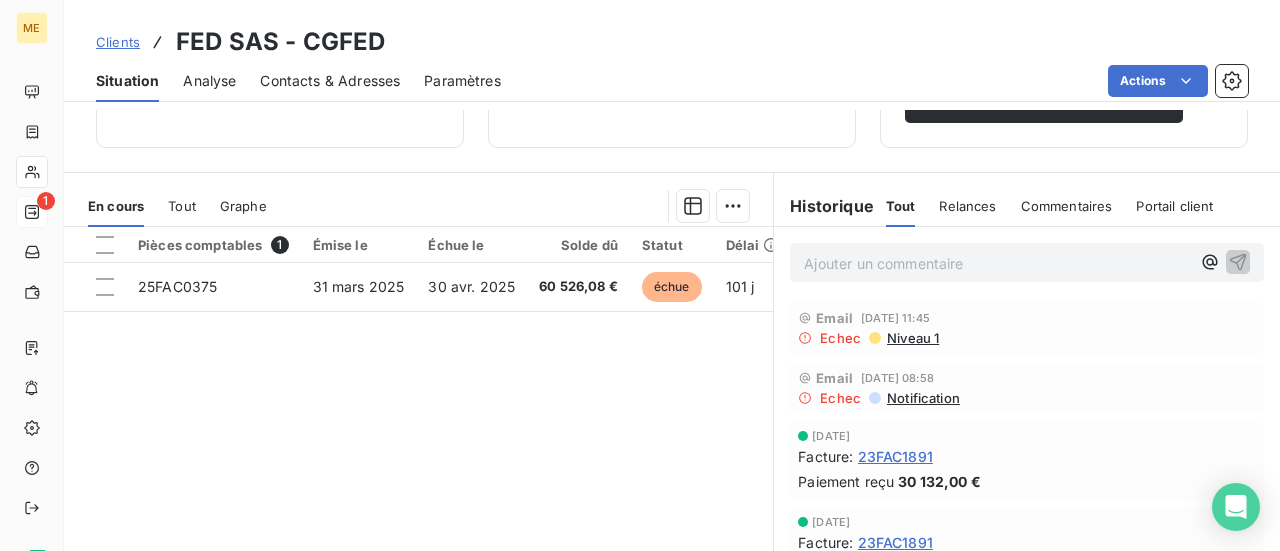 click on "Ajouter un commentaire ﻿" at bounding box center [997, 263] 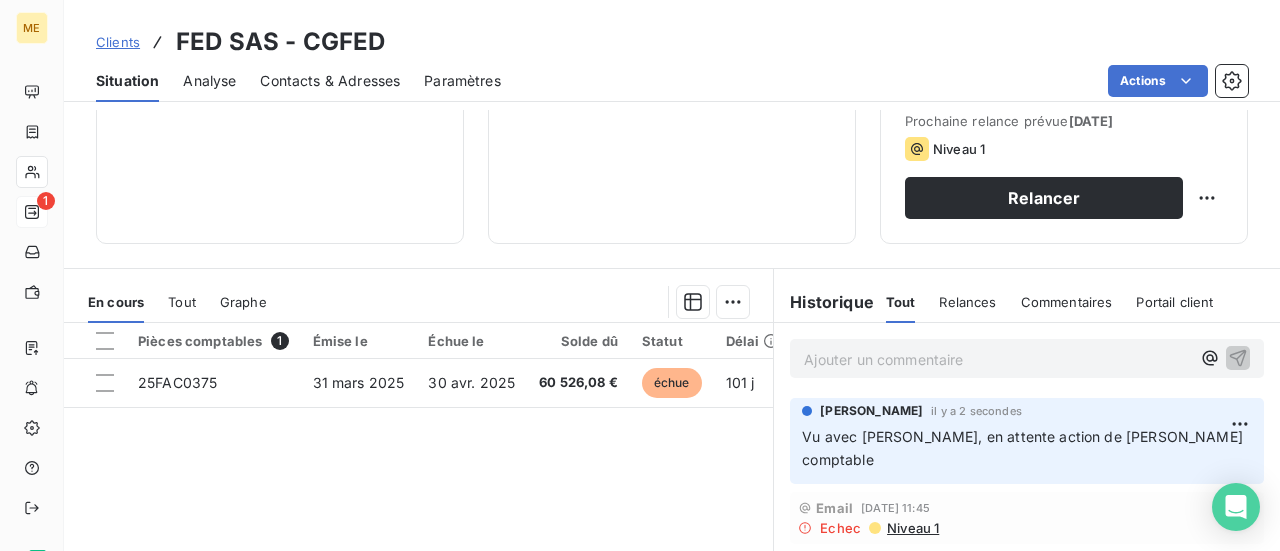 scroll, scrollTop: 200, scrollLeft: 0, axis: vertical 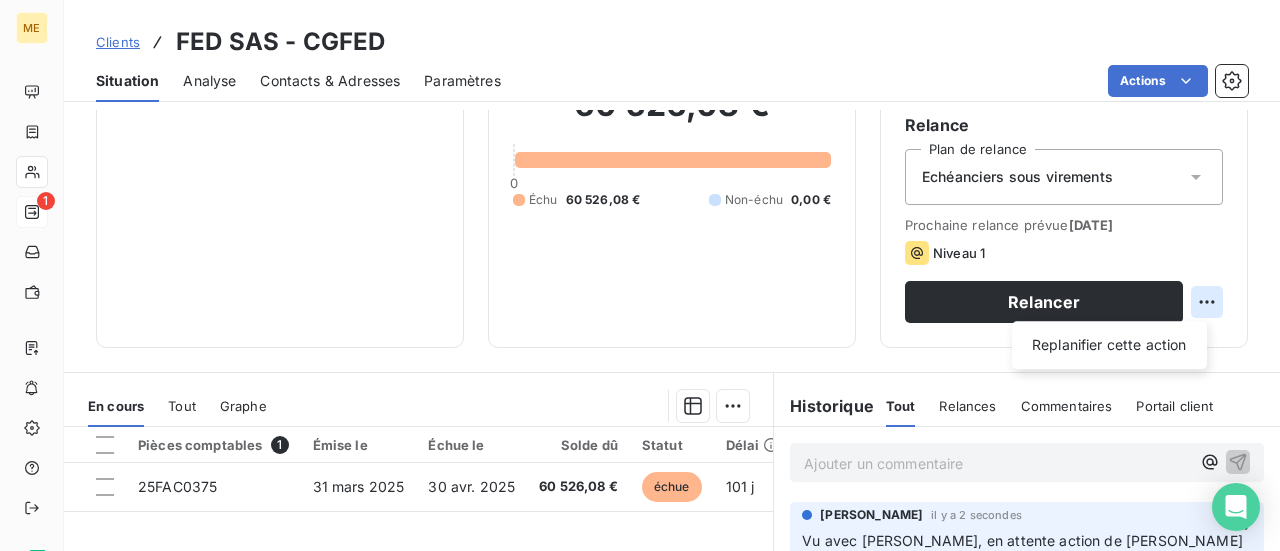 click on "ME 1 Clients FED SAS - CGFED Situation Analyse Contacts & Adresses Paramètres Actions Informations client Propriétés Client Tags Encours client   60 526,08 € 0 Échu 60 526,08 € Non-échu 0,00 €     Limite d’encours Ajouter une limite d’encours autorisé Gestion du risque Surveiller ce client en intégrant votre outil de gestion des risques client. Relance Plan de relance Echéanciers sous virements Prochaine relance prévue  [DATE] Niveau 1 Relancer Replanifier cette action En cours Tout Graphe Pièces comptables 1 Émise le Échue le Solde dû Statut Délai   Retard   25FAC0375 [DATE] [DATE] 60 526,08 € échue 101 j +71 j Lignes par page 25 Précédent 1 Suivant Historique Tout Relances Commentaires Portail client Tout Relances Commentaires Portail client Ajouter un commentaire ﻿ [PERSON_NAME] il y a 2 secondes Vu avec [PERSON_NAME], en attente action de [PERSON_NAME] souci comptable Email [DATE] 11:45 Echec Niveau 1 Email [DATE] 08:58 Echec" at bounding box center (640, 275) 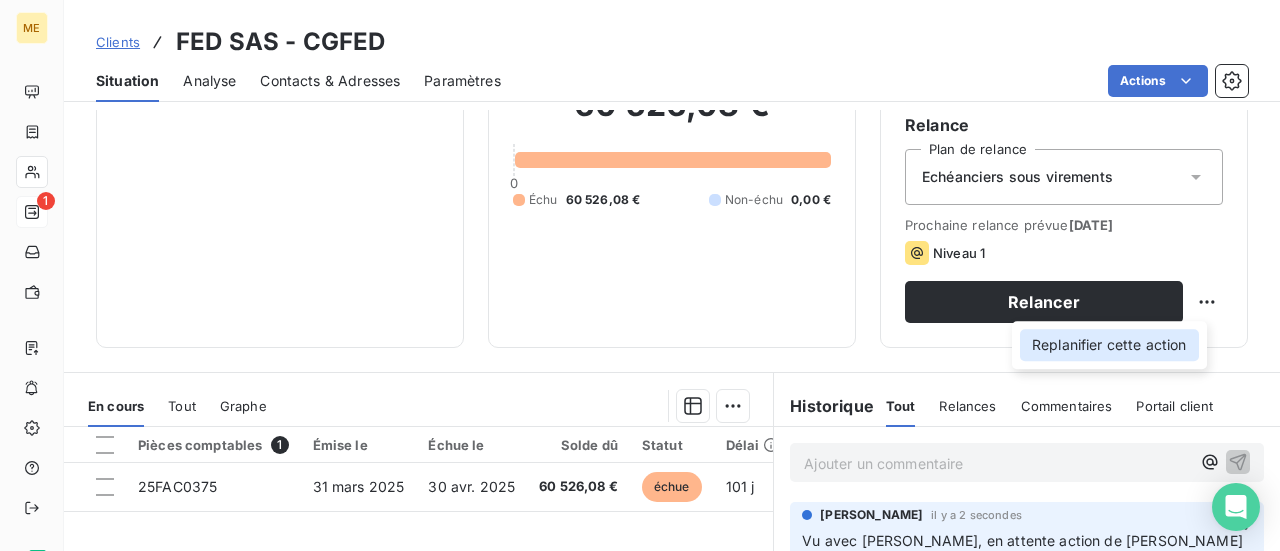 click on "Replanifier cette action" at bounding box center [1109, 345] 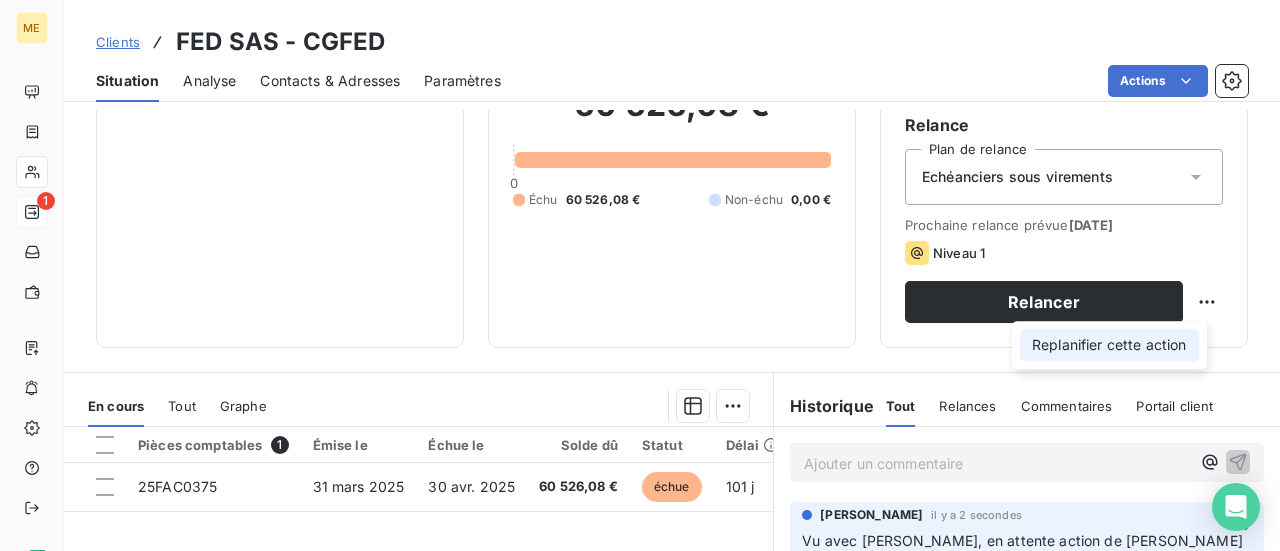 select on "6" 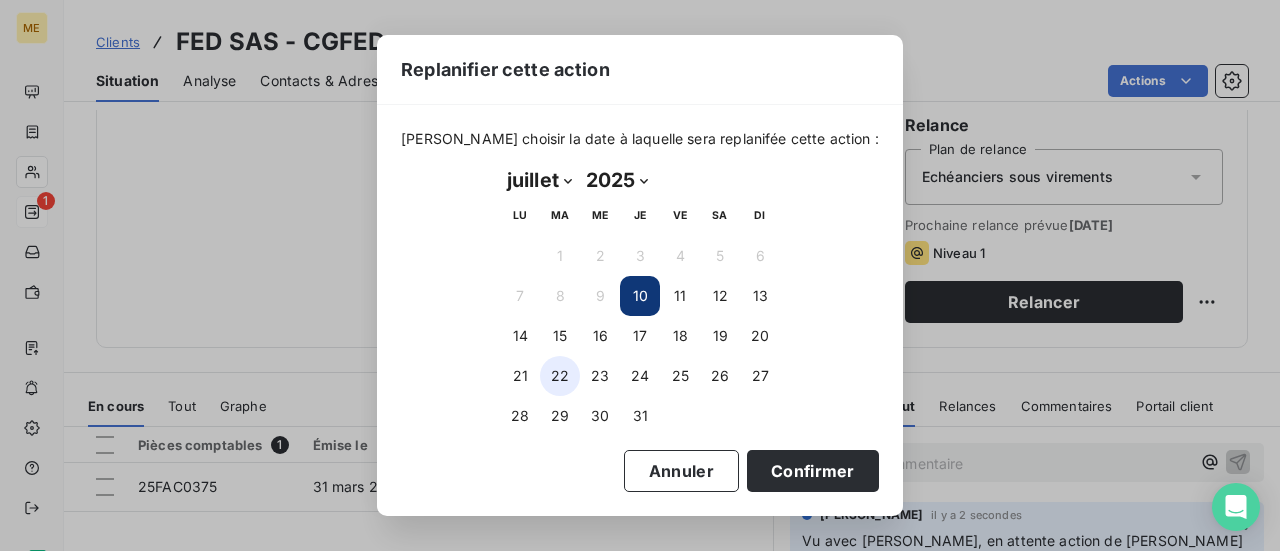 click on "22" at bounding box center [560, 376] 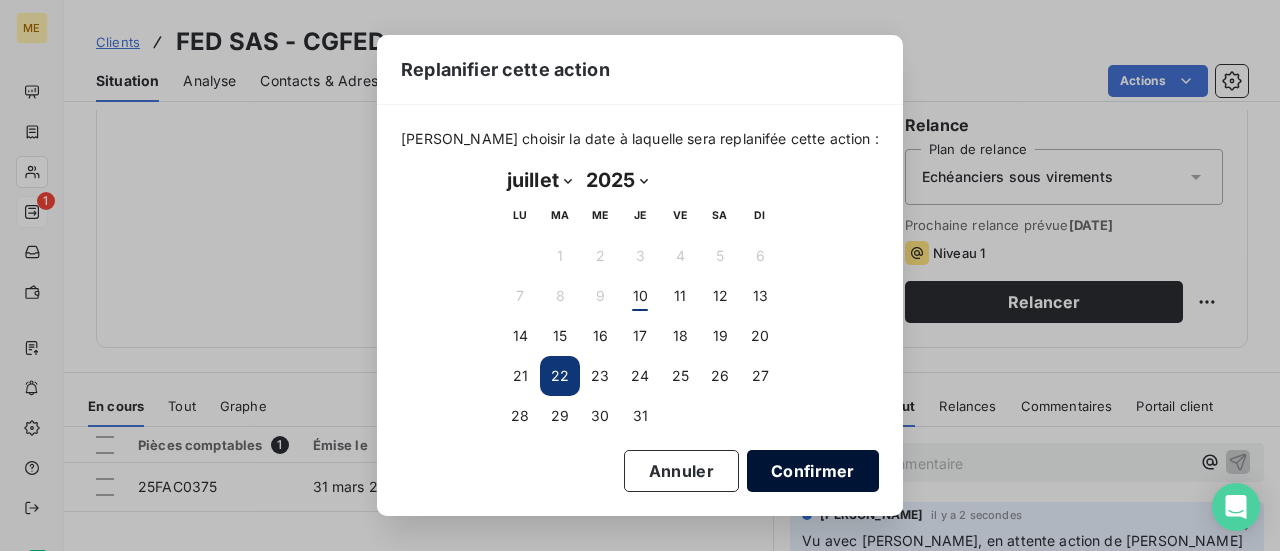 click on "Confirmer" at bounding box center [813, 471] 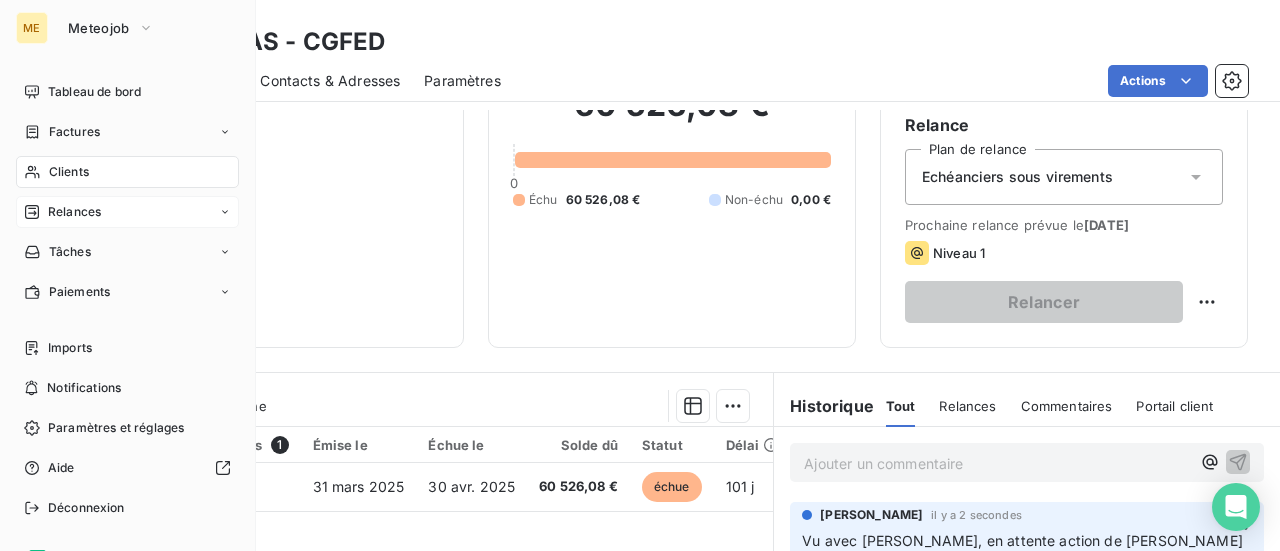 click on "Relances" at bounding box center (74, 212) 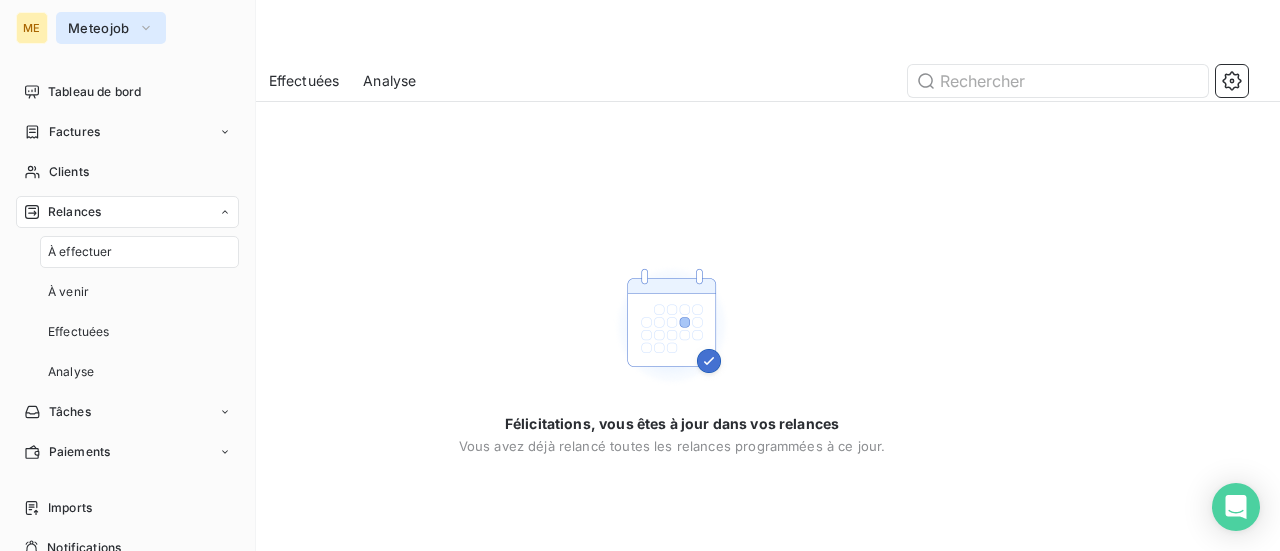 click on "Meteojob" at bounding box center (99, 28) 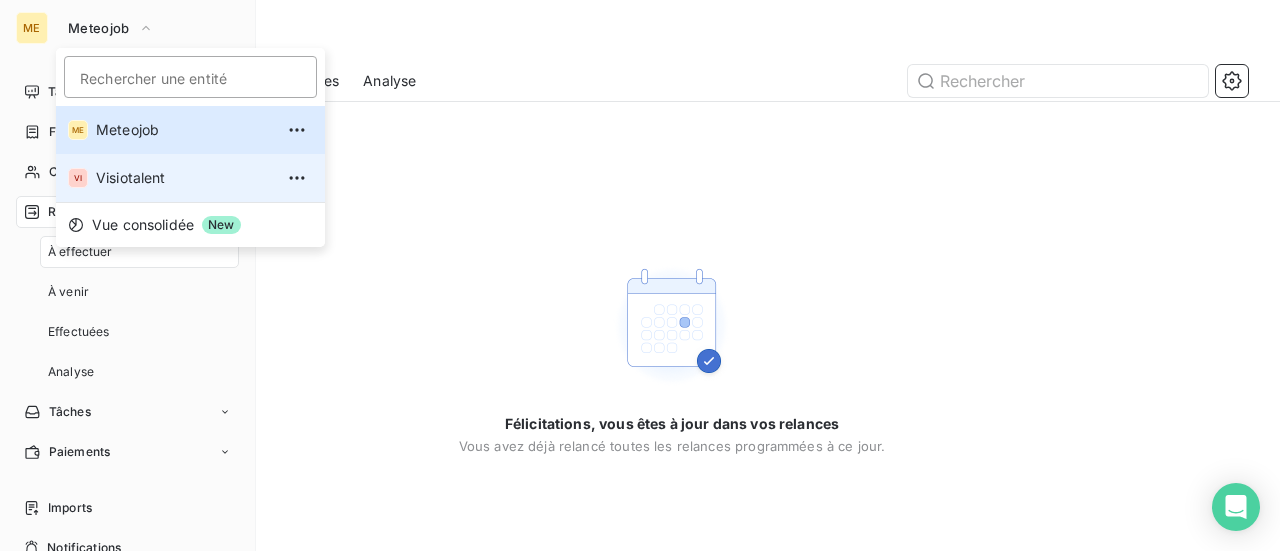 click on "Visiotalent" at bounding box center [184, 178] 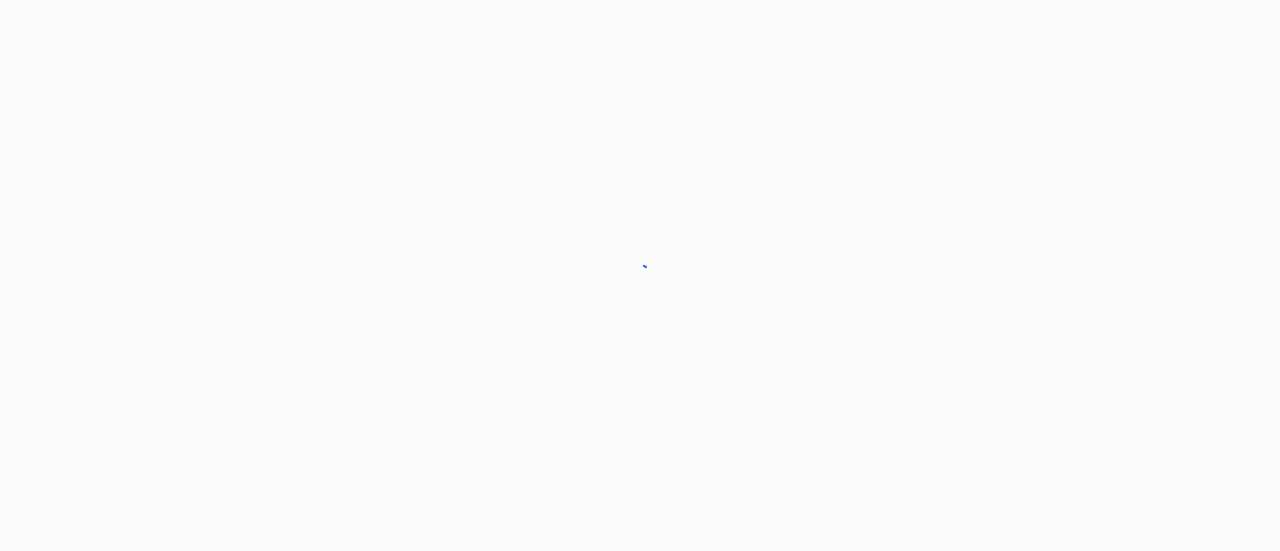 scroll, scrollTop: 0, scrollLeft: 0, axis: both 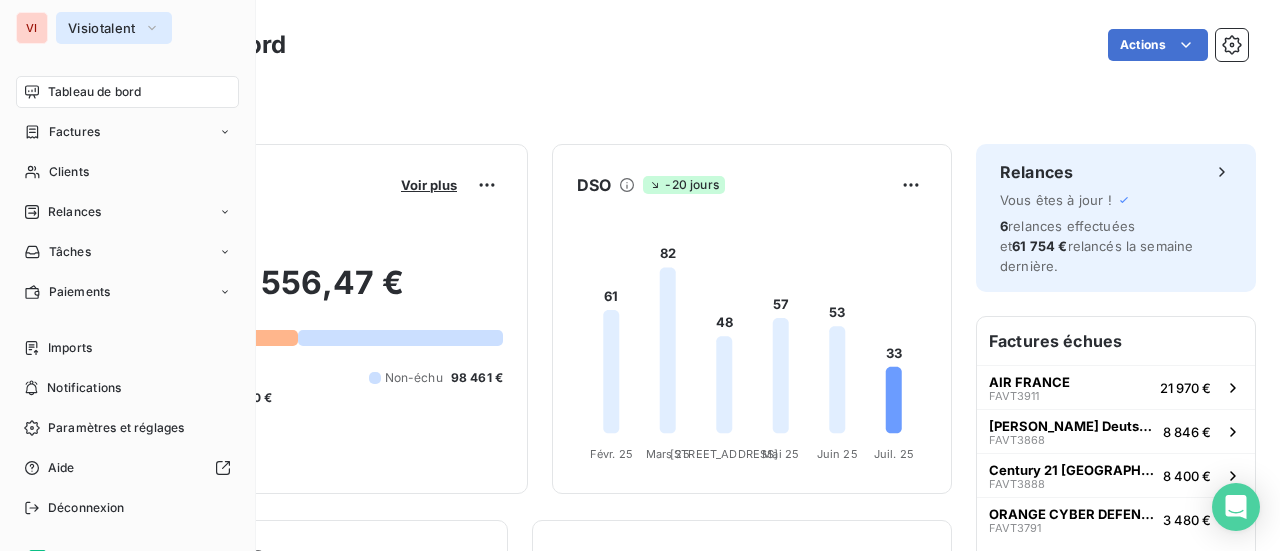 click on "Visiotalent" at bounding box center [102, 28] 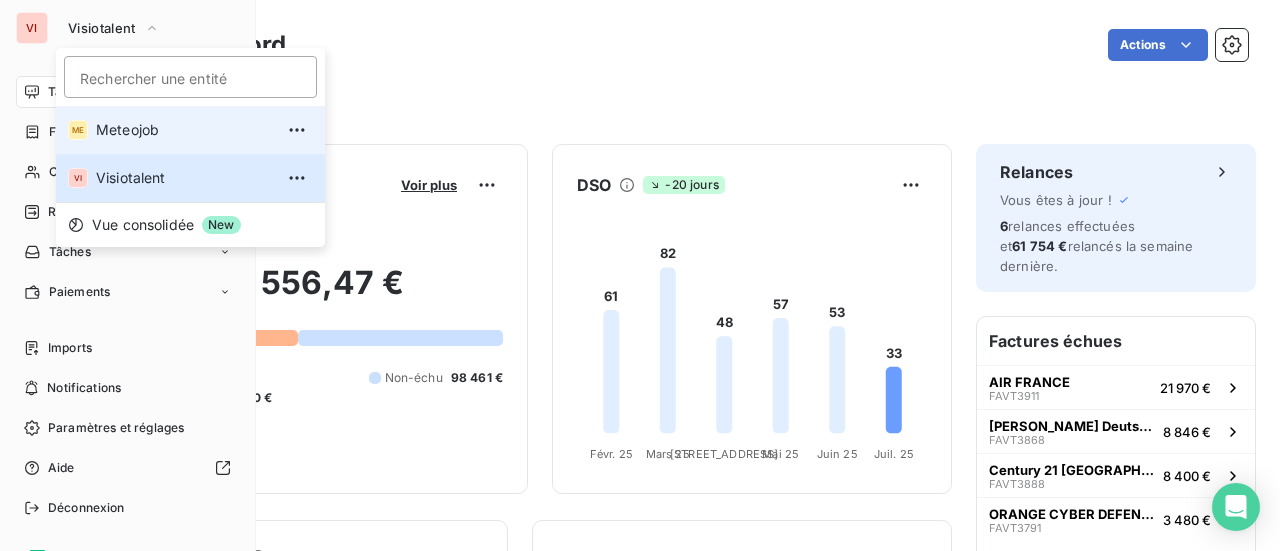 click on "Meteojob" at bounding box center (184, 130) 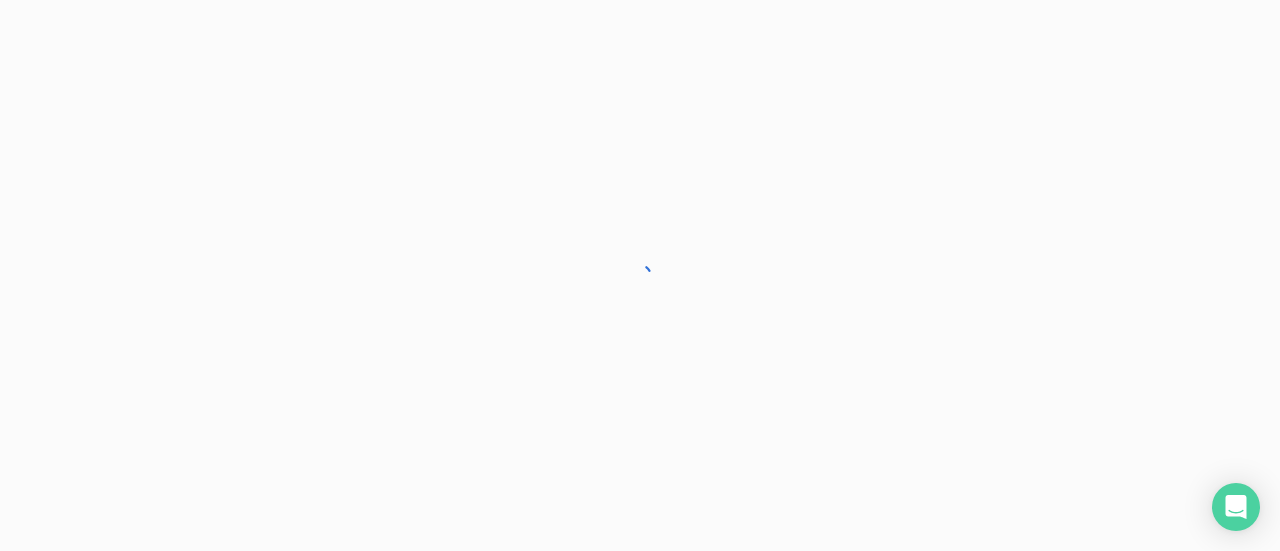 scroll, scrollTop: 0, scrollLeft: 0, axis: both 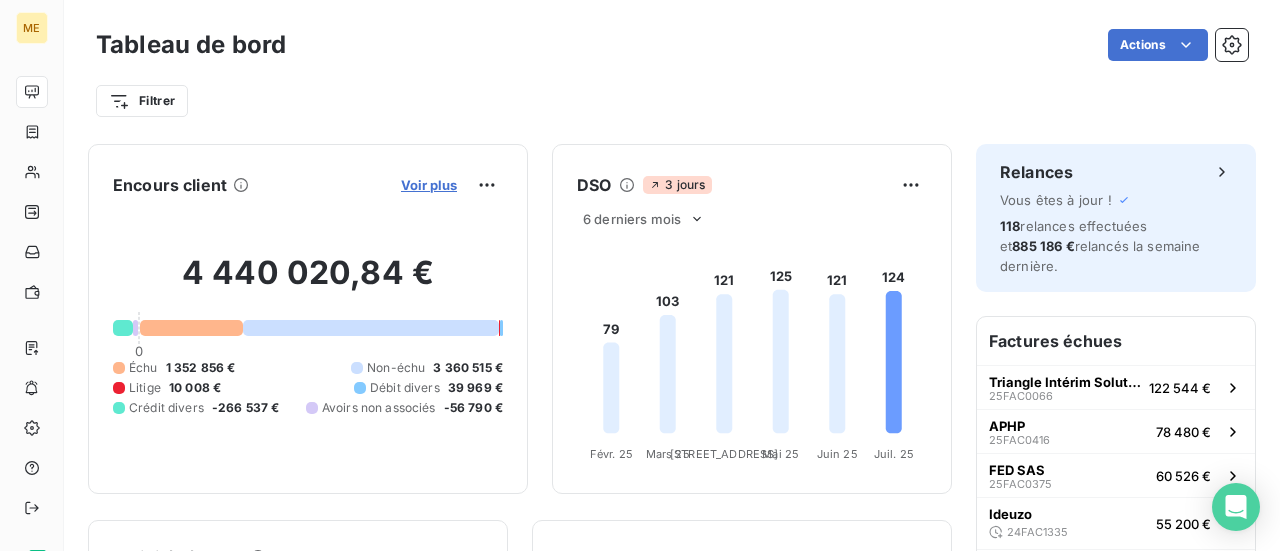 click on "Voir plus" at bounding box center (429, 185) 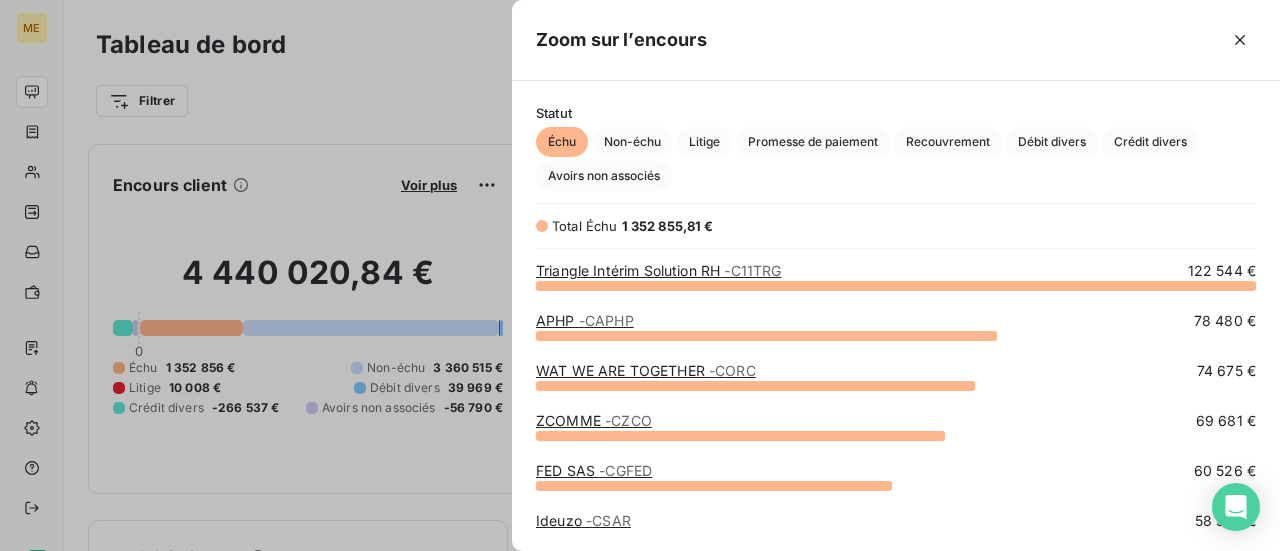 scroll, scrollTop: 16, scrollLeft: 16, axis: both 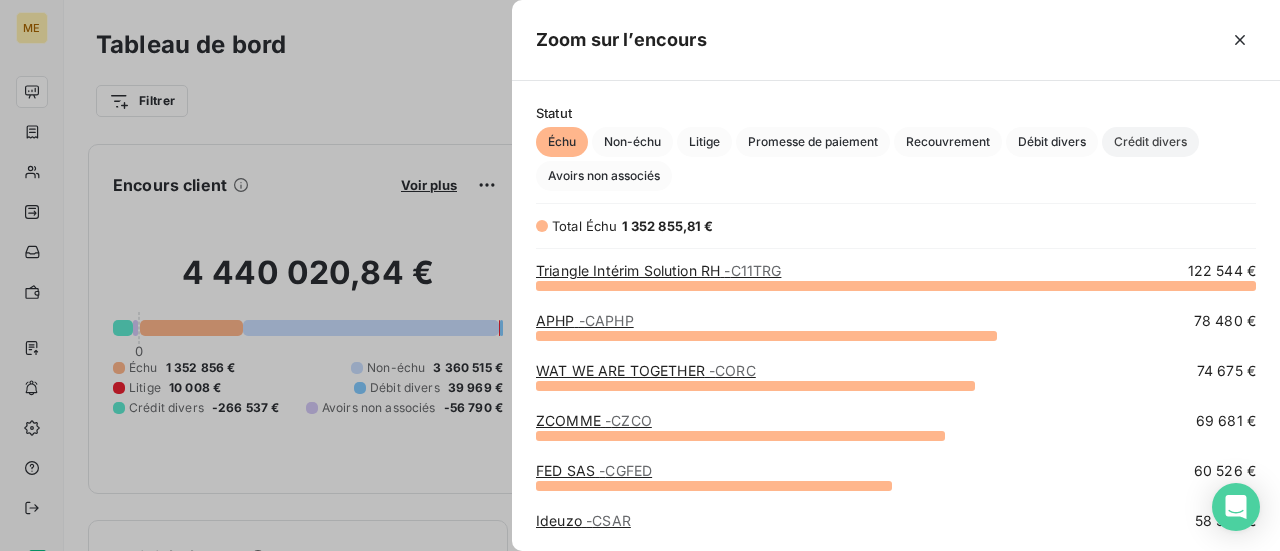 click on "Crédit divers" at bounding box center [1150, 142] 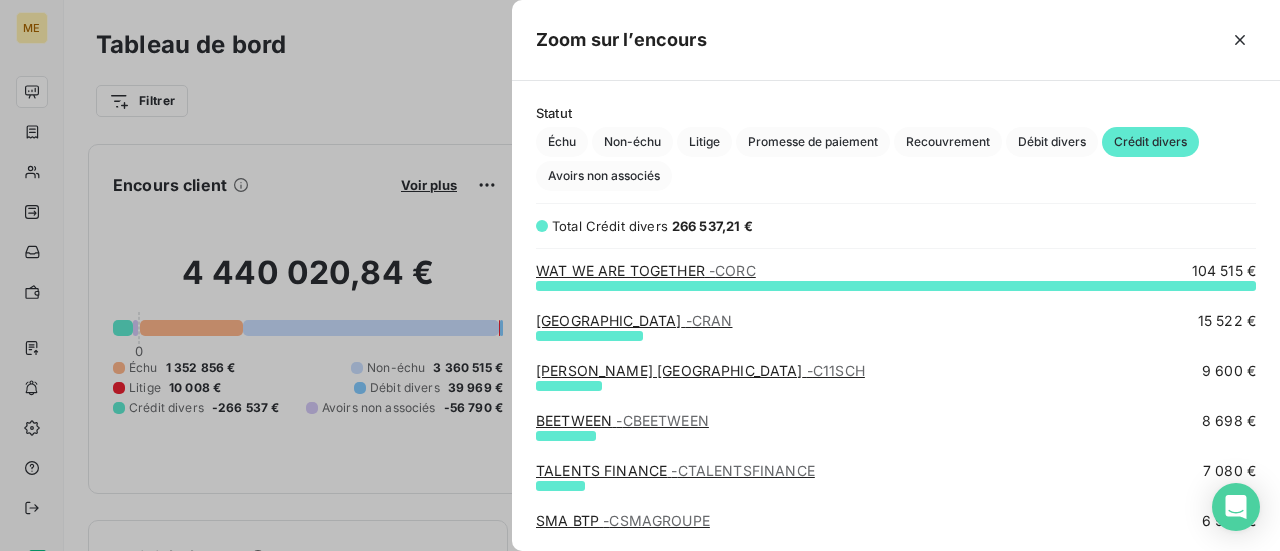 scroll, scrollTop: 16, scrollLeft: 16, axis: both 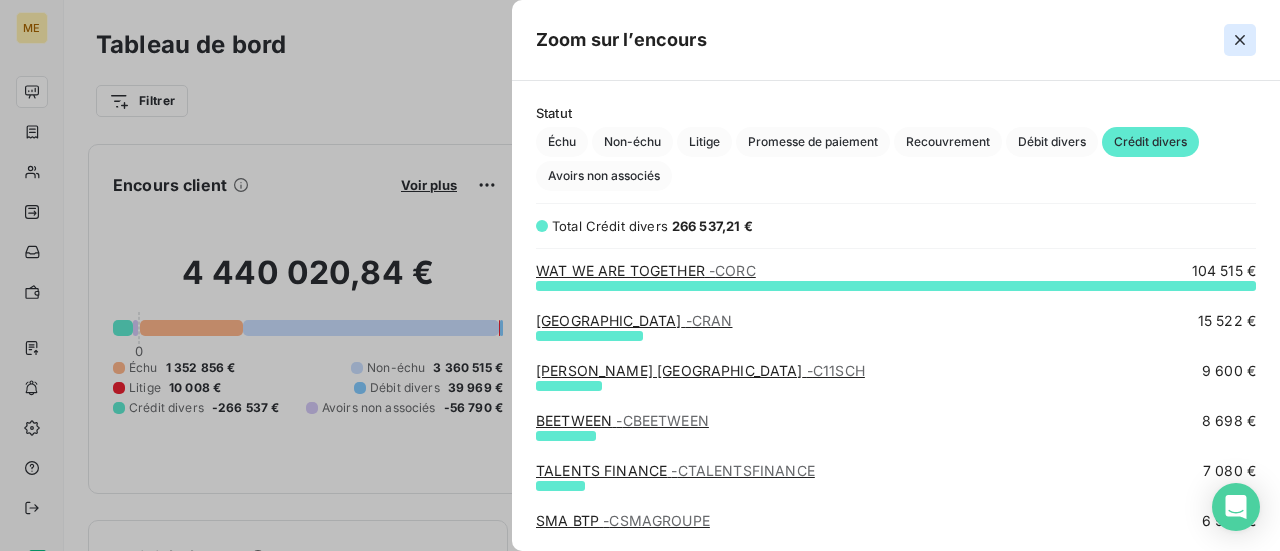 click 